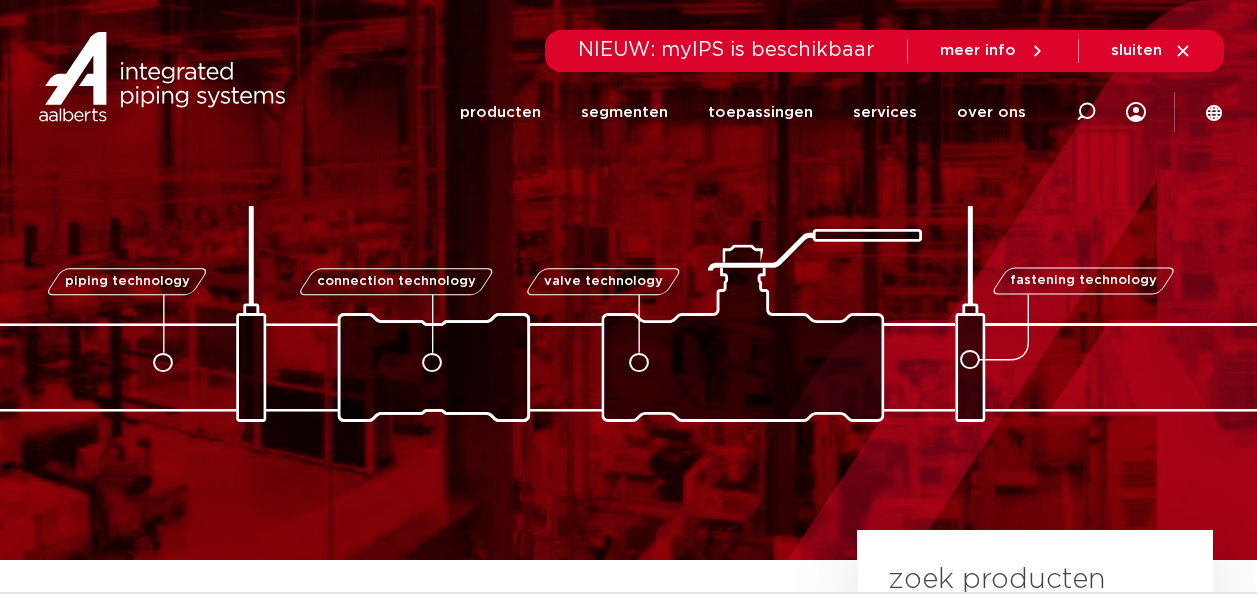 scroll, scrollTop: 0, scrollLeft: 0, axis: both 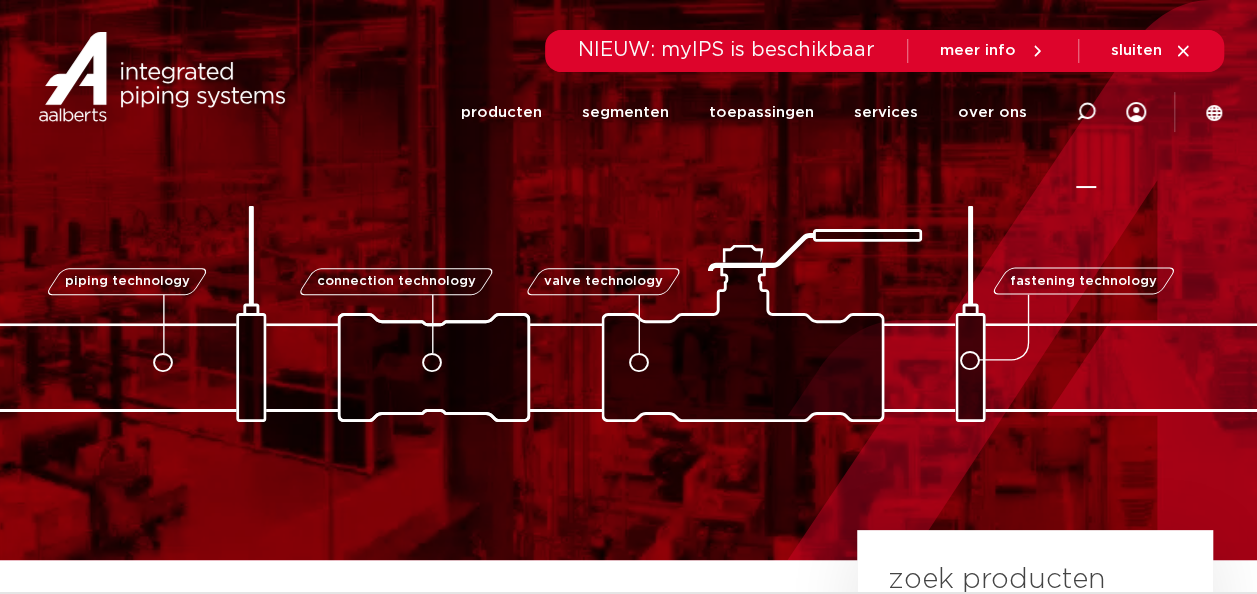 click 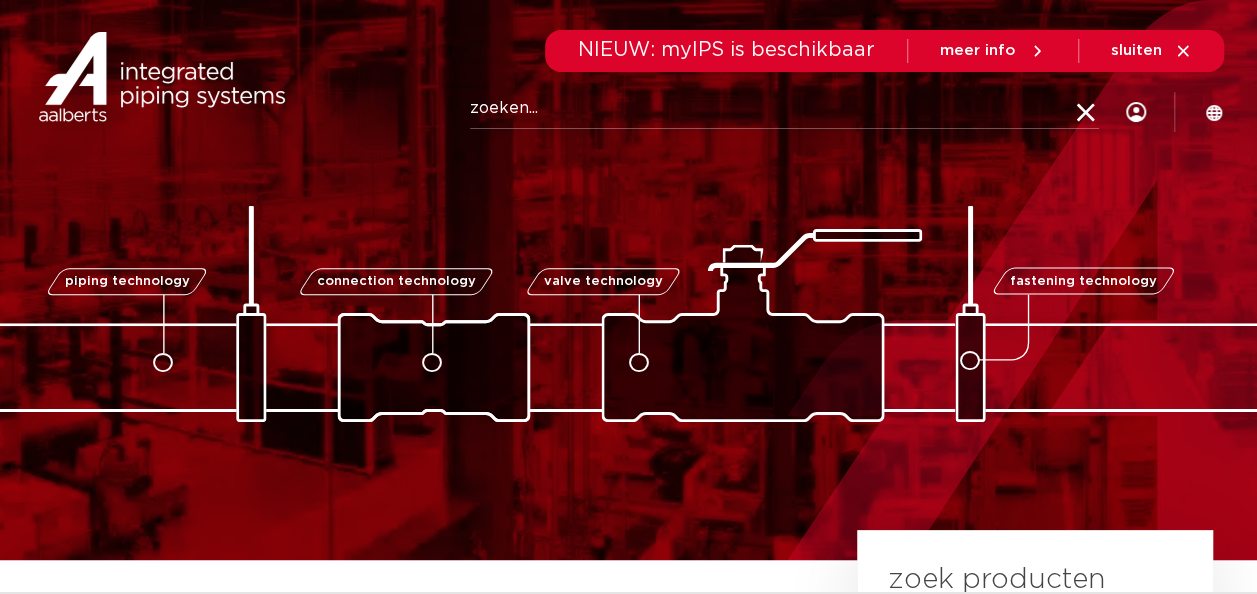 paste on "VSH RVS T-88,9X2X88,9 PRXBIXPR" 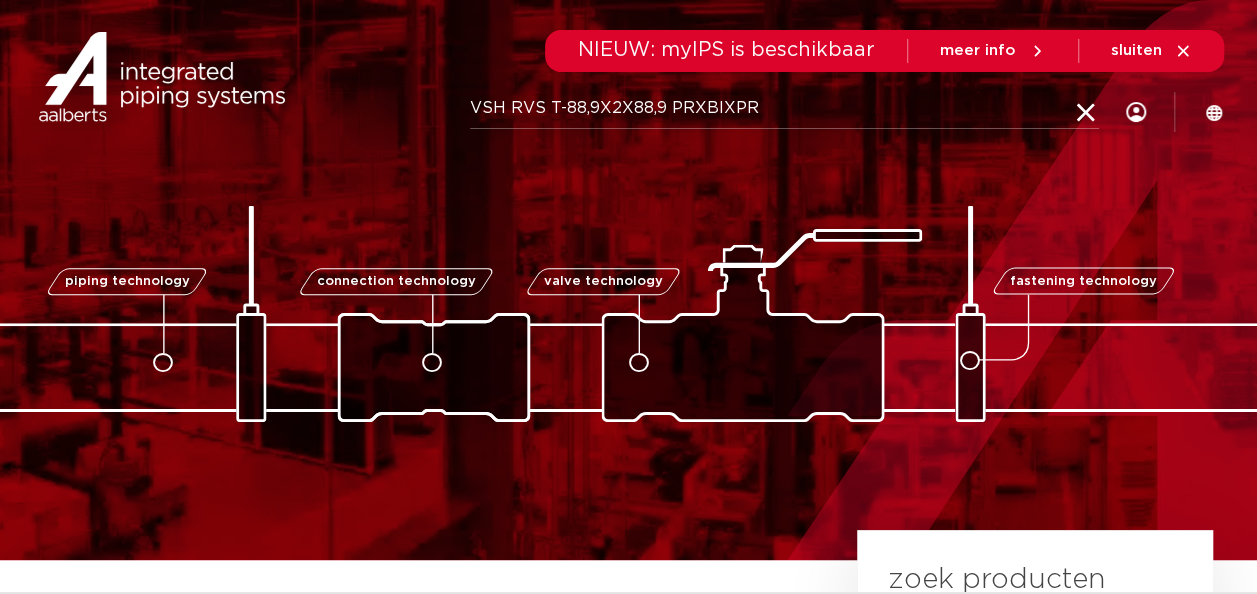 type on "VSH RVS T-88,9X2X88,9 PRXBIXPR" 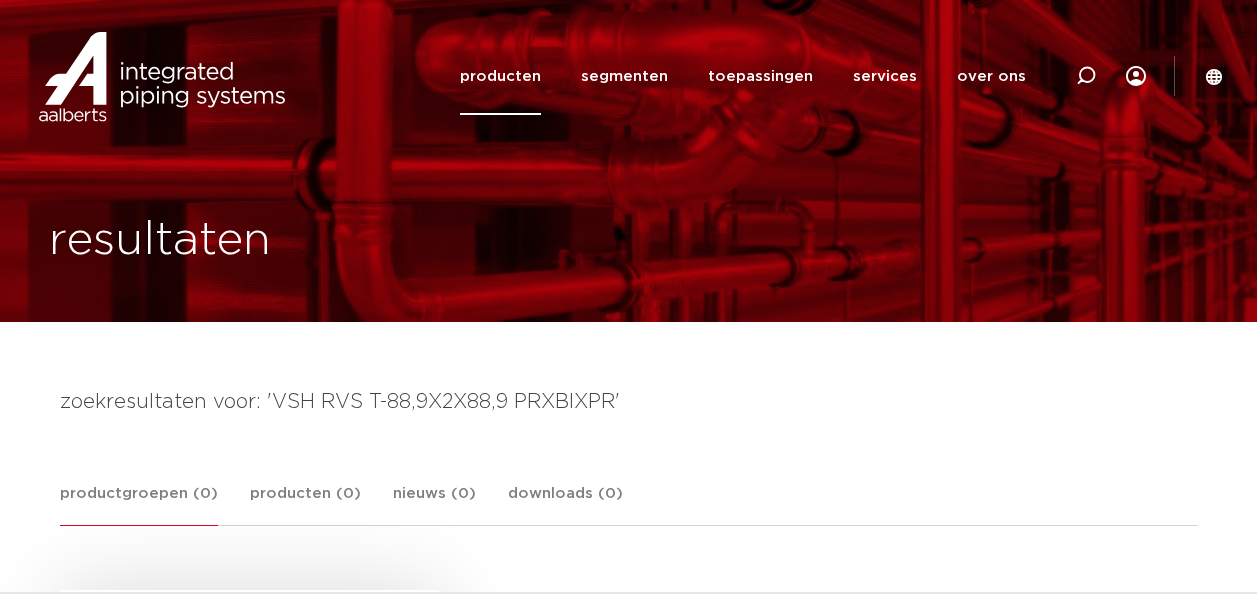 scroll, scrollTop: 0, scrollLeft: 0, axis: both 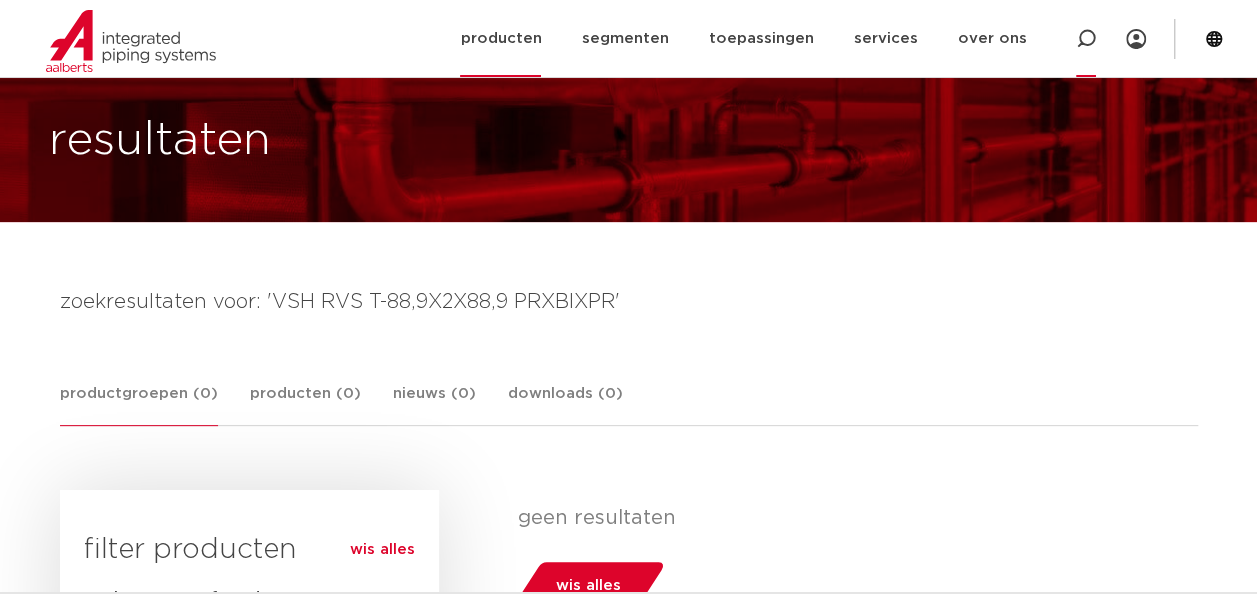 click 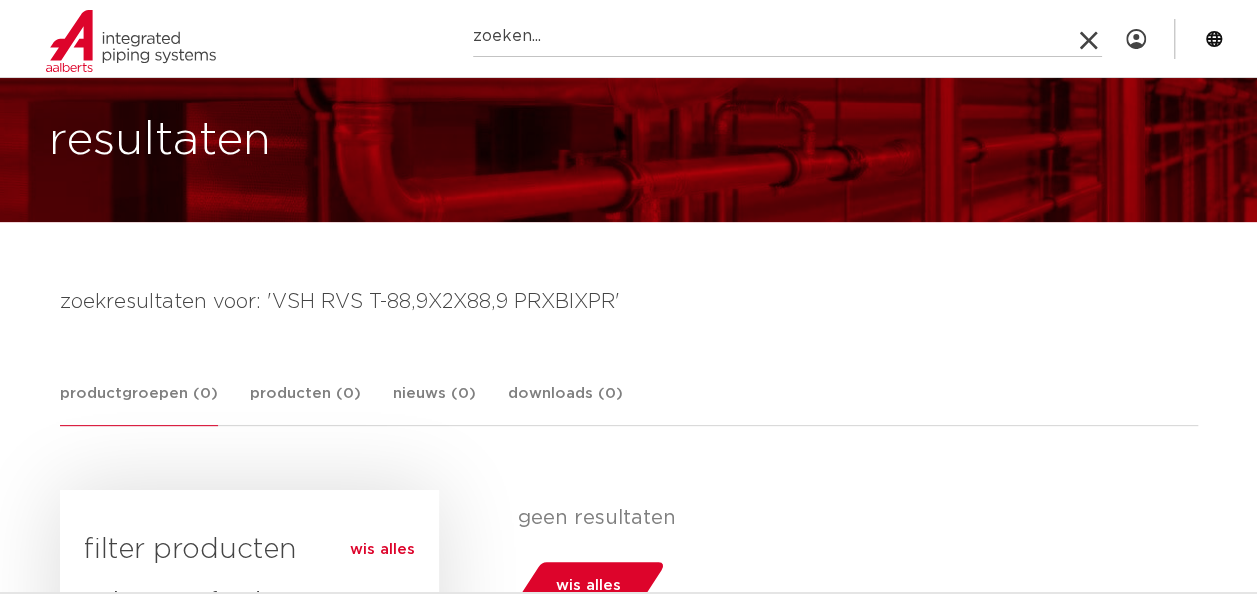 paste on "6204561" 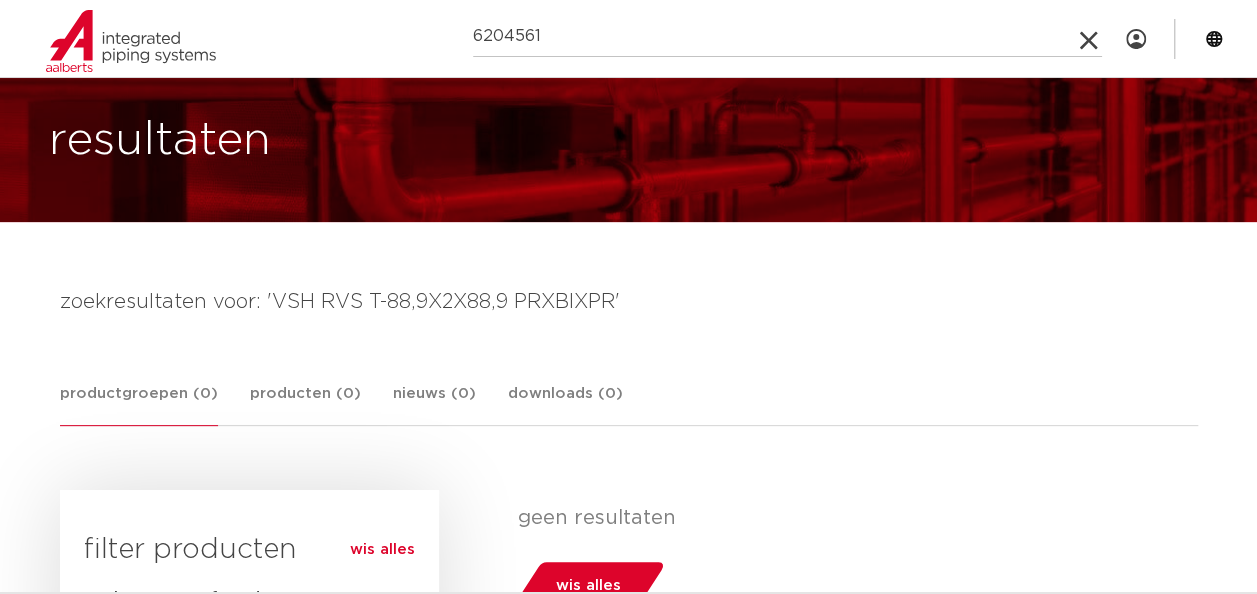 type on "6204561" 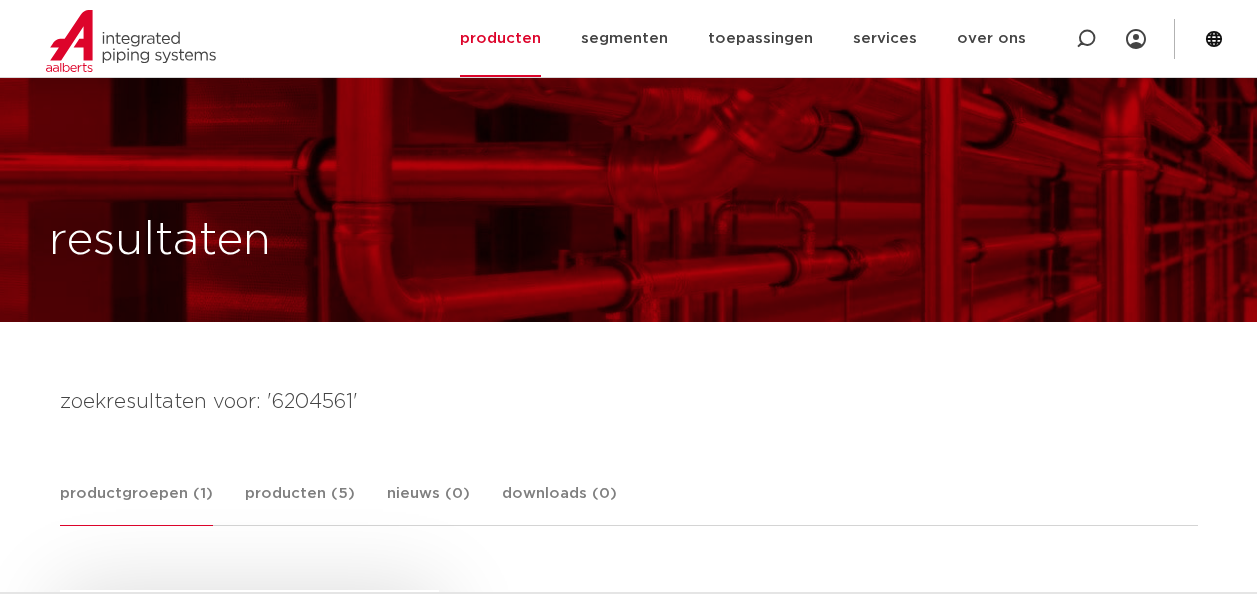 scroll, scrollTop: 100, scrollLeft: 0, axis: vertical 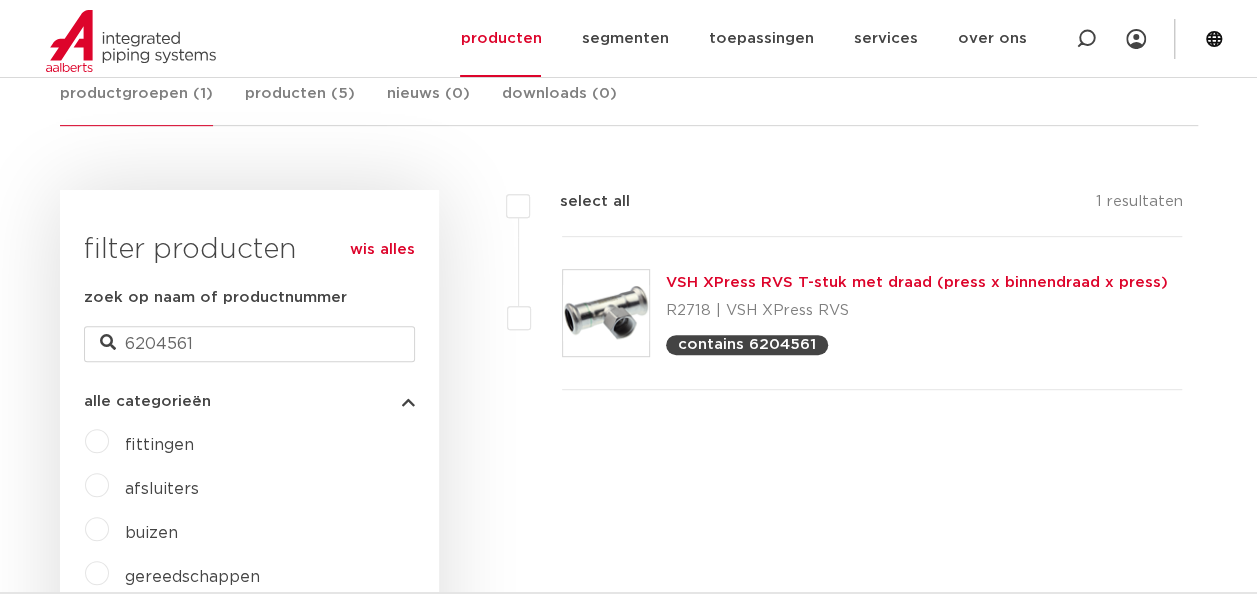 drag, startPoint x: 1196, startPoint y: 286, endPoint x: 665, endPoint y: 286, distance: 531 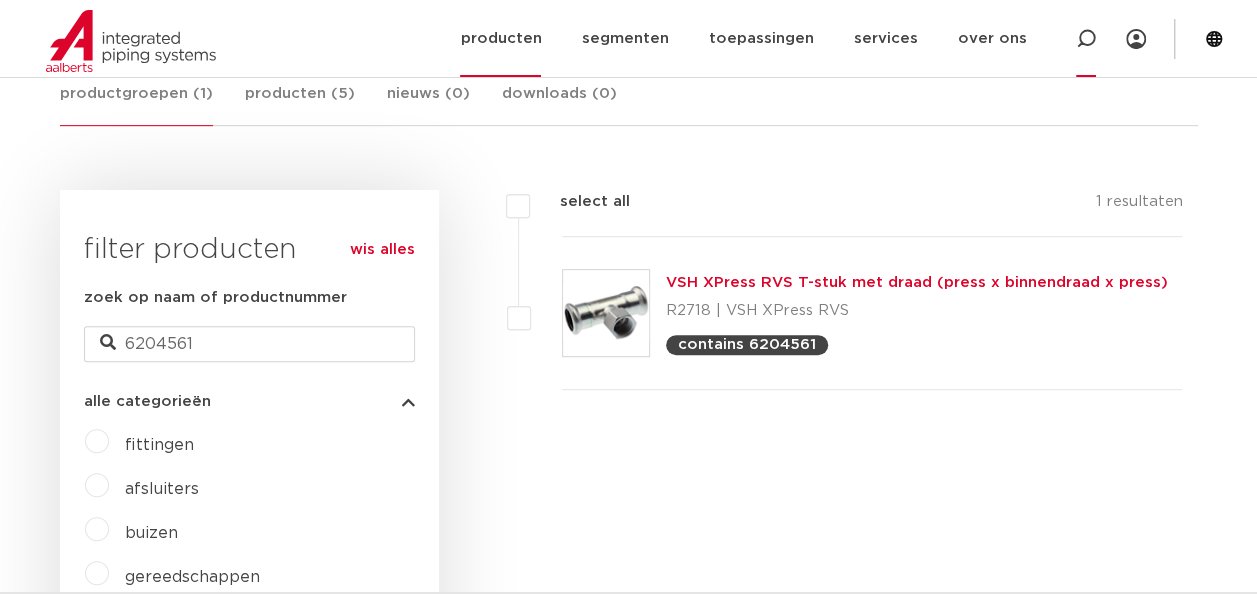 click 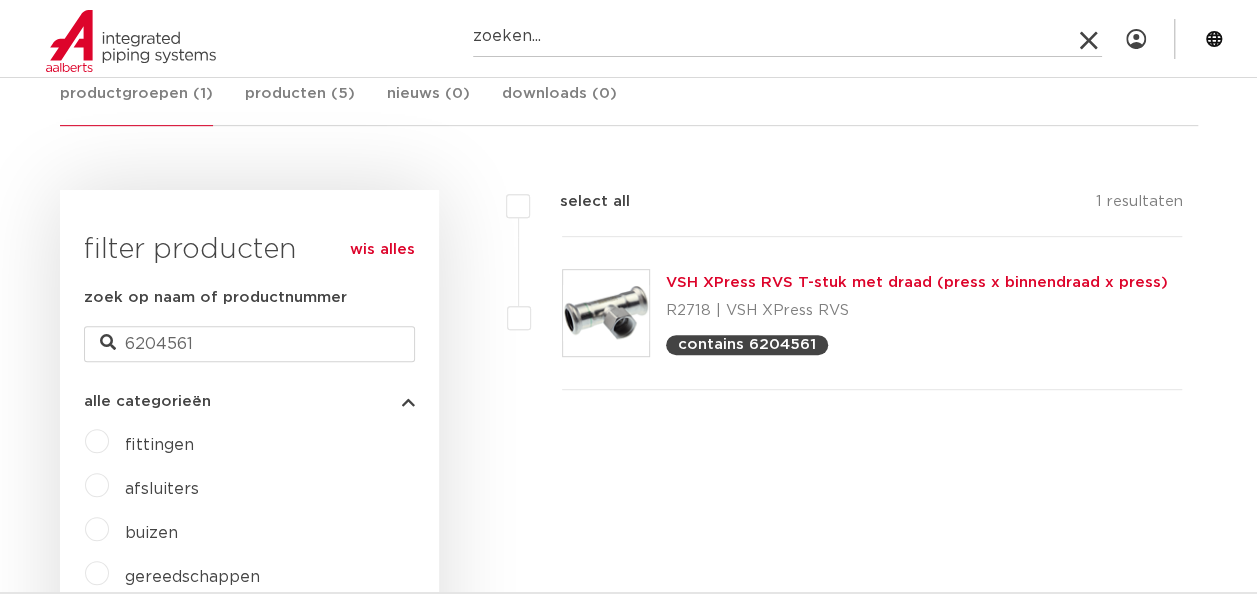 paste on "VSH XPress RVS T-stuk met draad (press x binnendraad x press)" 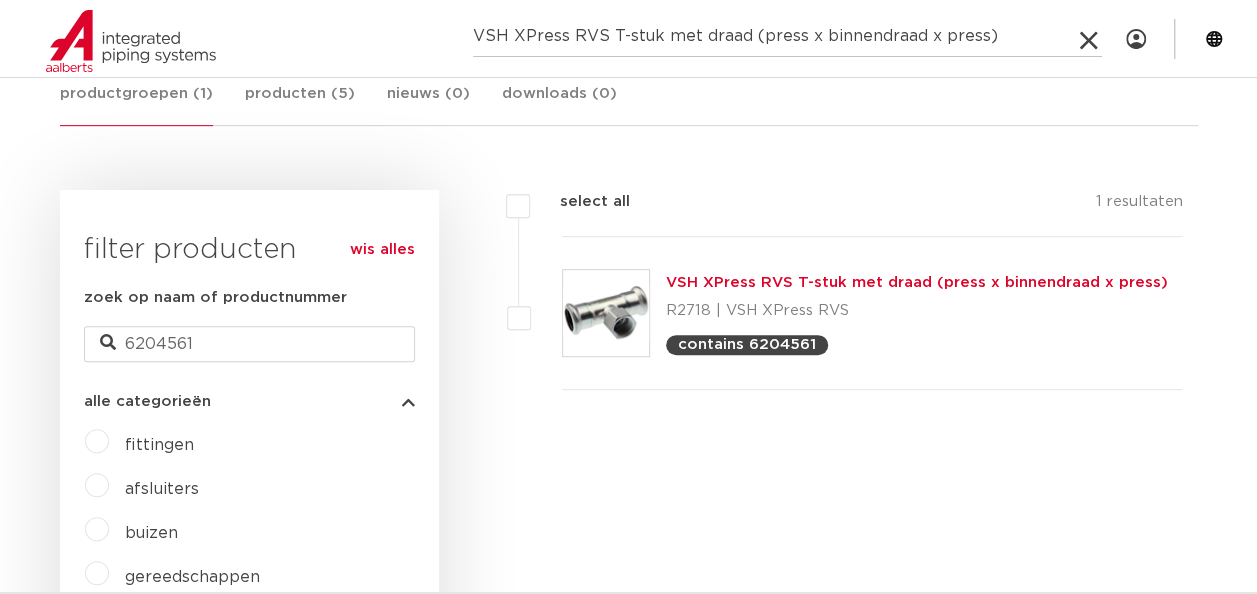 type on "VSH XPress RVS T-stuk met draad (press x binnendraad x press)" 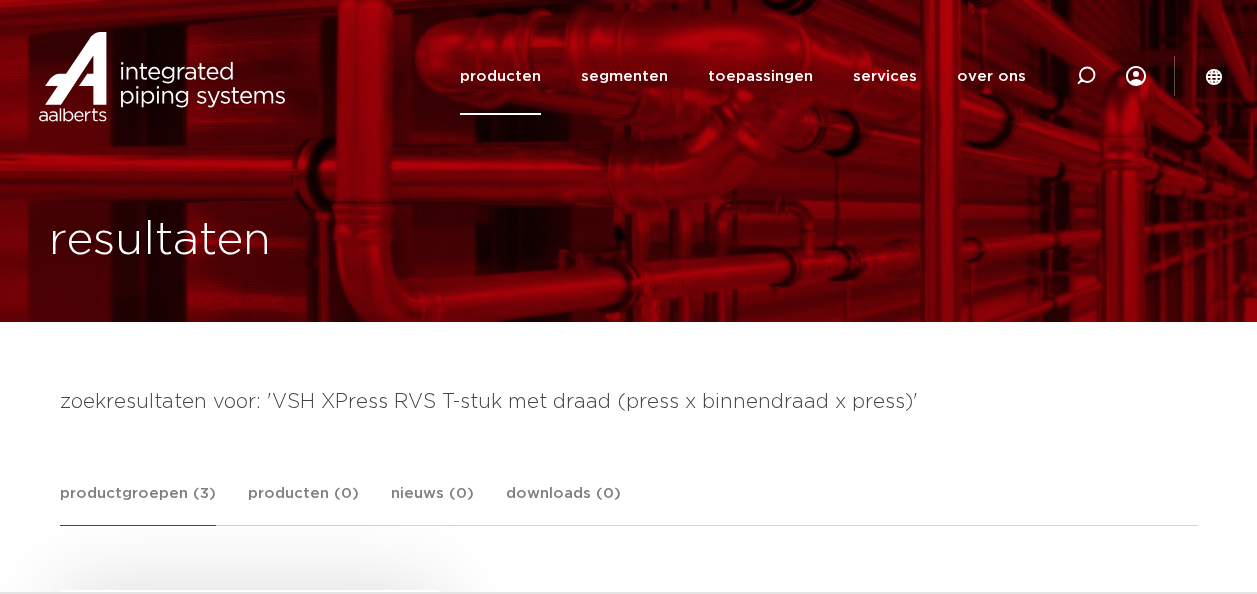 scroll, scrollTop: 400, scrollLeft: 0, axis: vertical 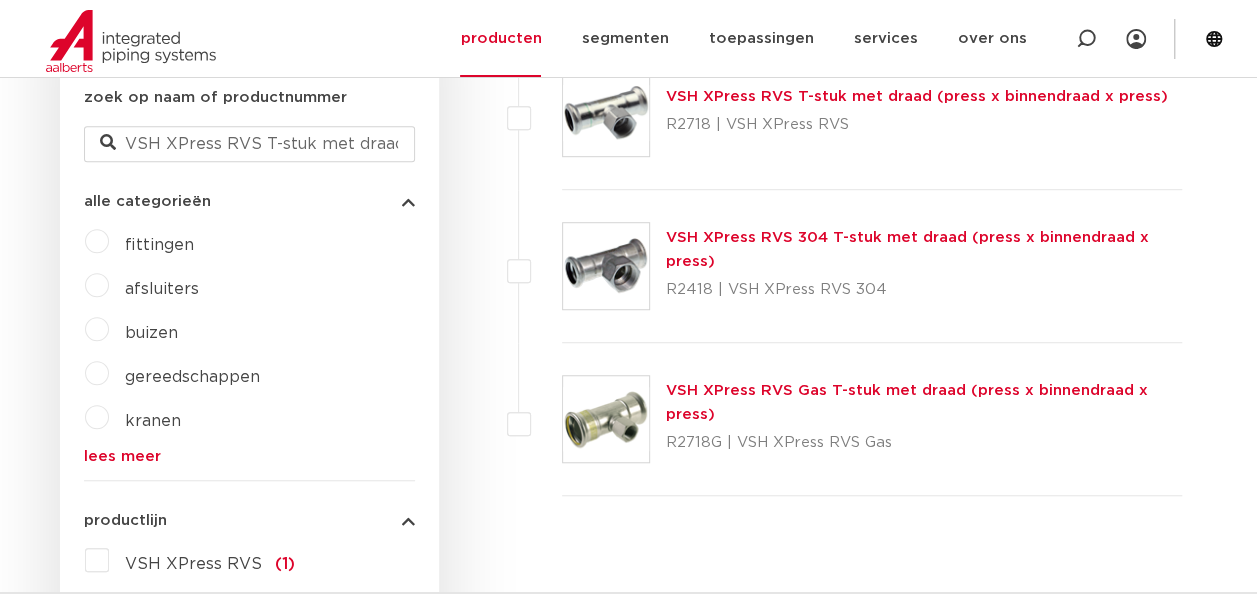 click on "VSH XPress RVS 304 T-stuk met draad (press x binnendraad x press)" at bounding box center [907, 249] 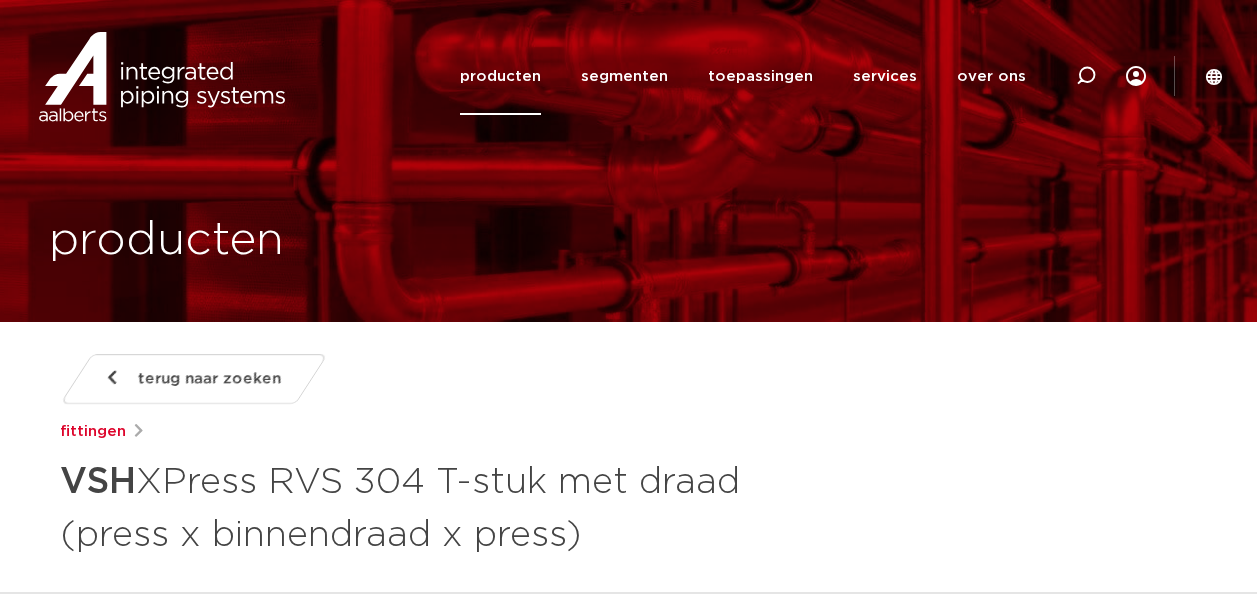scroll, scrollTop: 0, scrollLeft: 0, axis: both 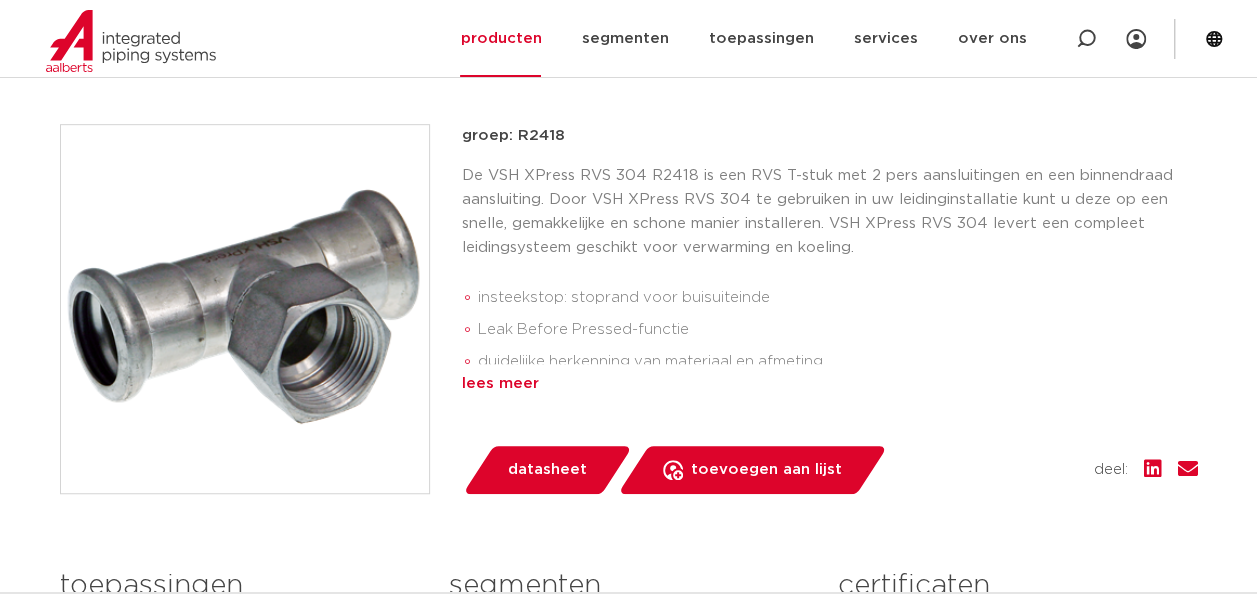 click on "lees meer" at bounding box center [830, 384] 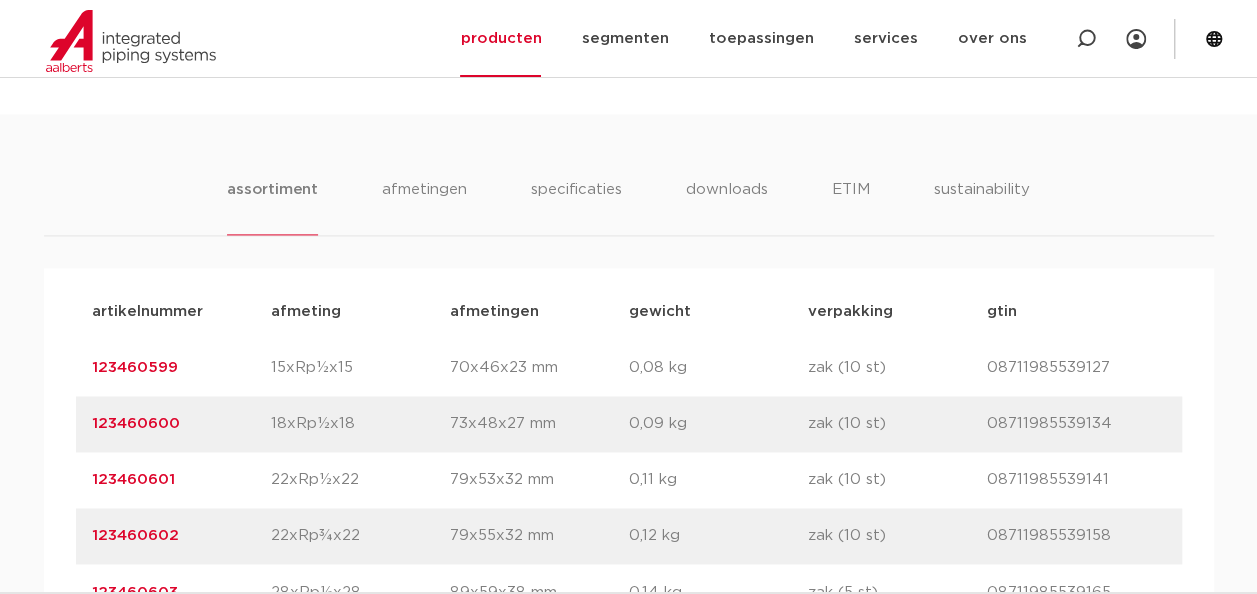 scroll, scrollTop: 1400, scrollLeft: 0, axis: vertical 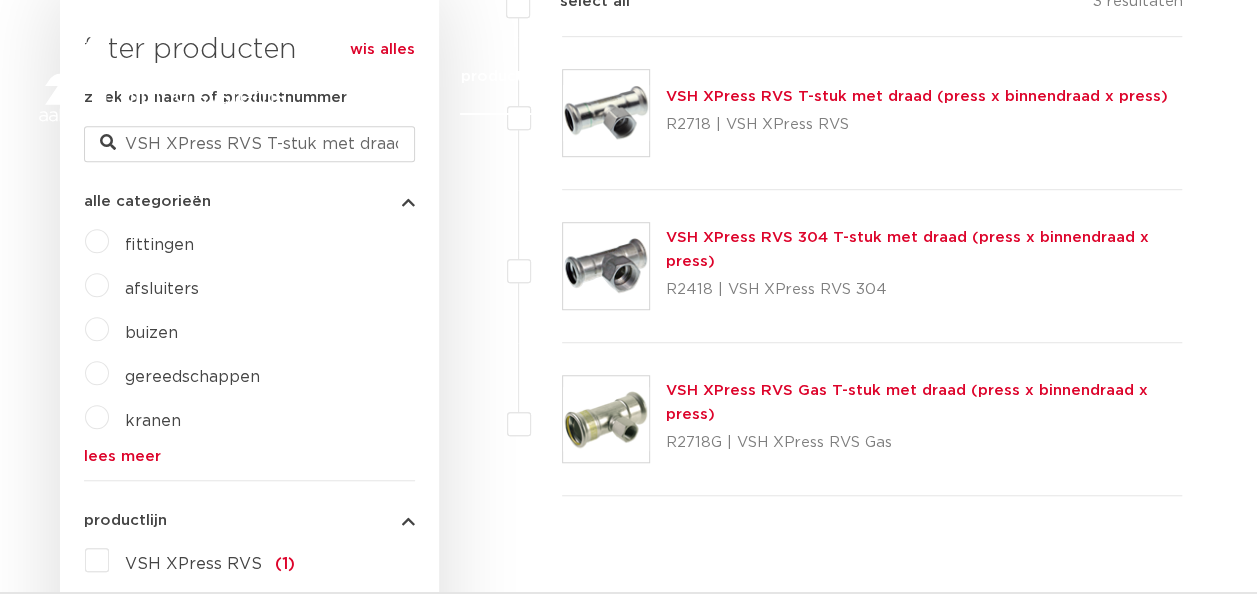 click on "toepassingen" 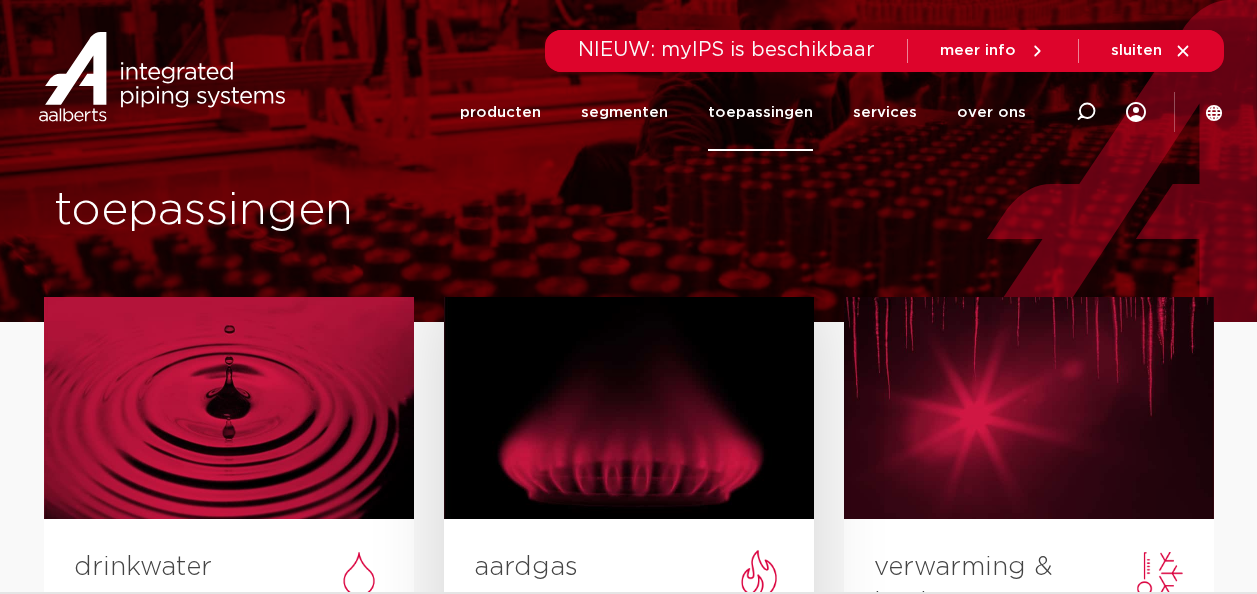 scroll, scrollTop: 0, scrollLeft: 0, axis: both 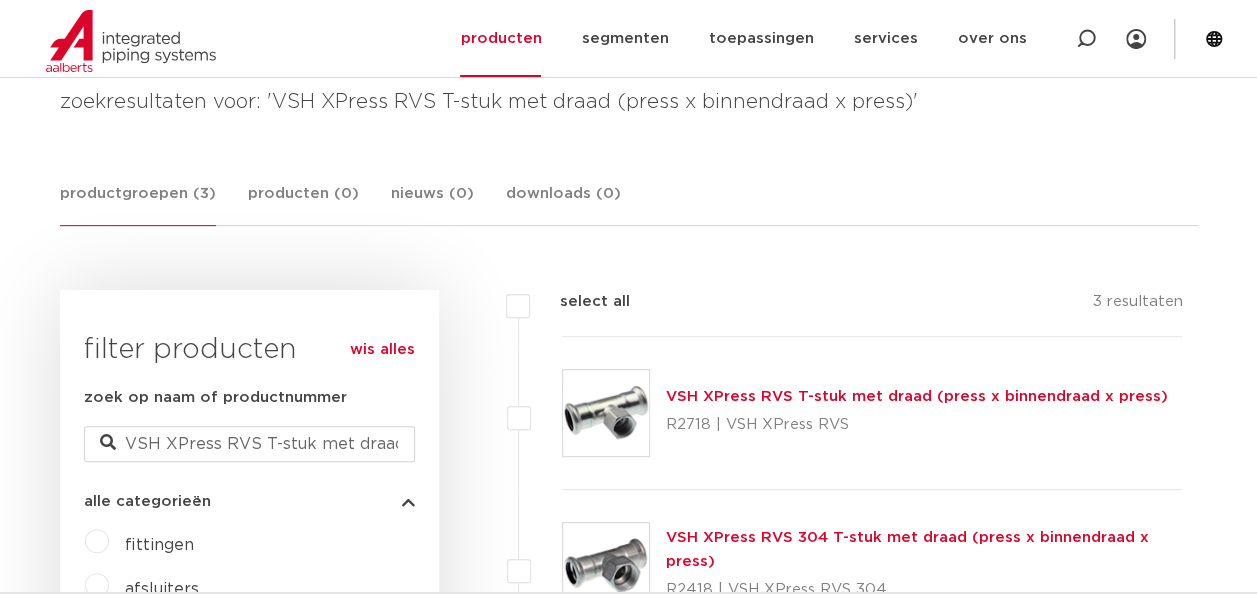 click on "VSH XPress RVS T-stuk met draad (press x binnendraad x press)" at bounding box center (917, 396) 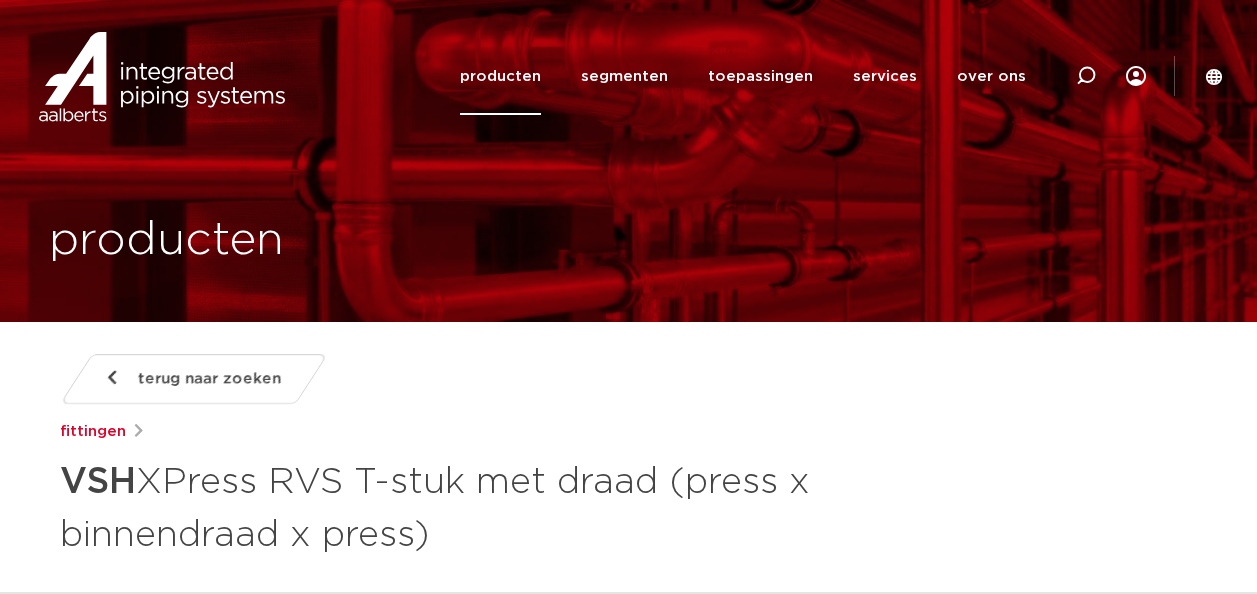 scroll, scrollTop: 0, scrollLeft: 0, axis: both 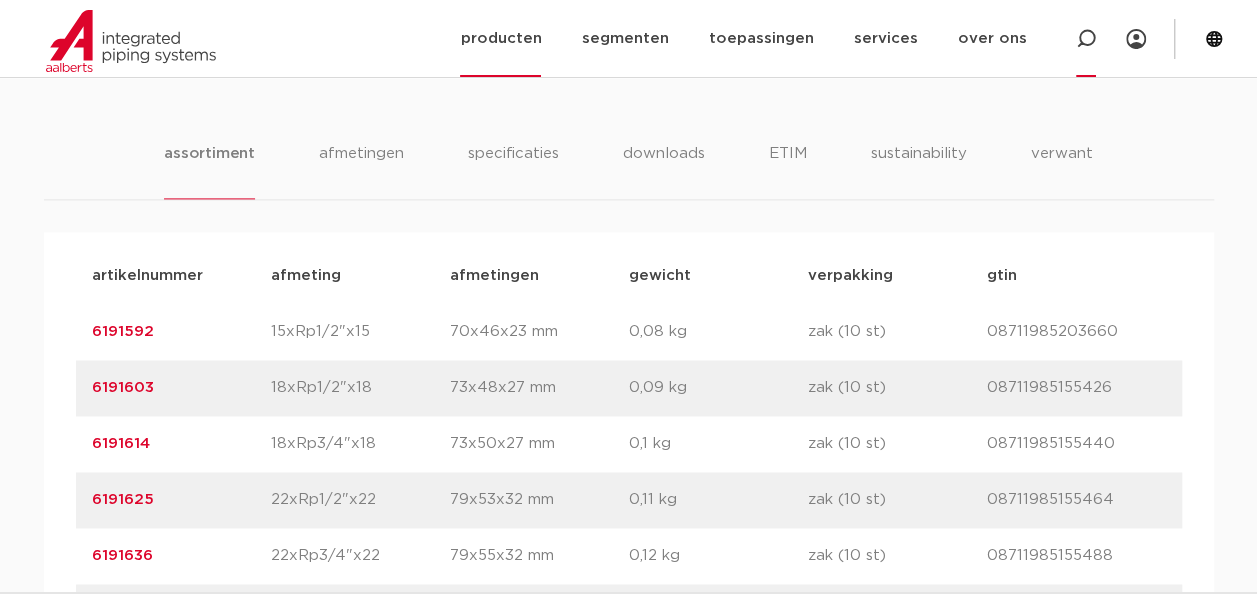 click 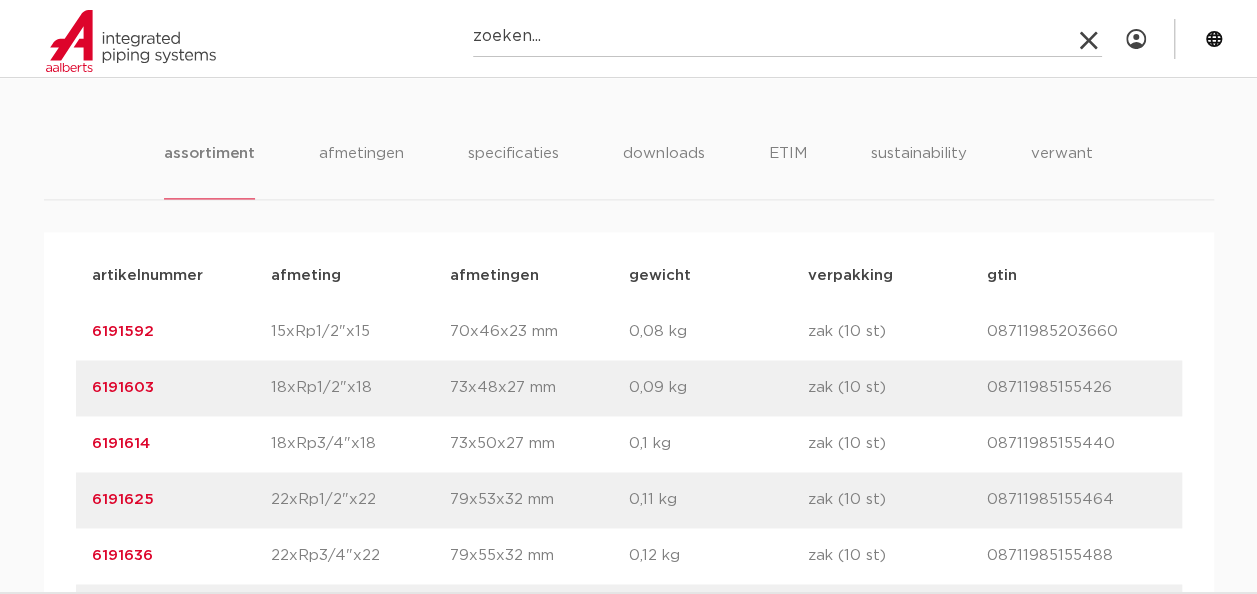 paste on "6204761" 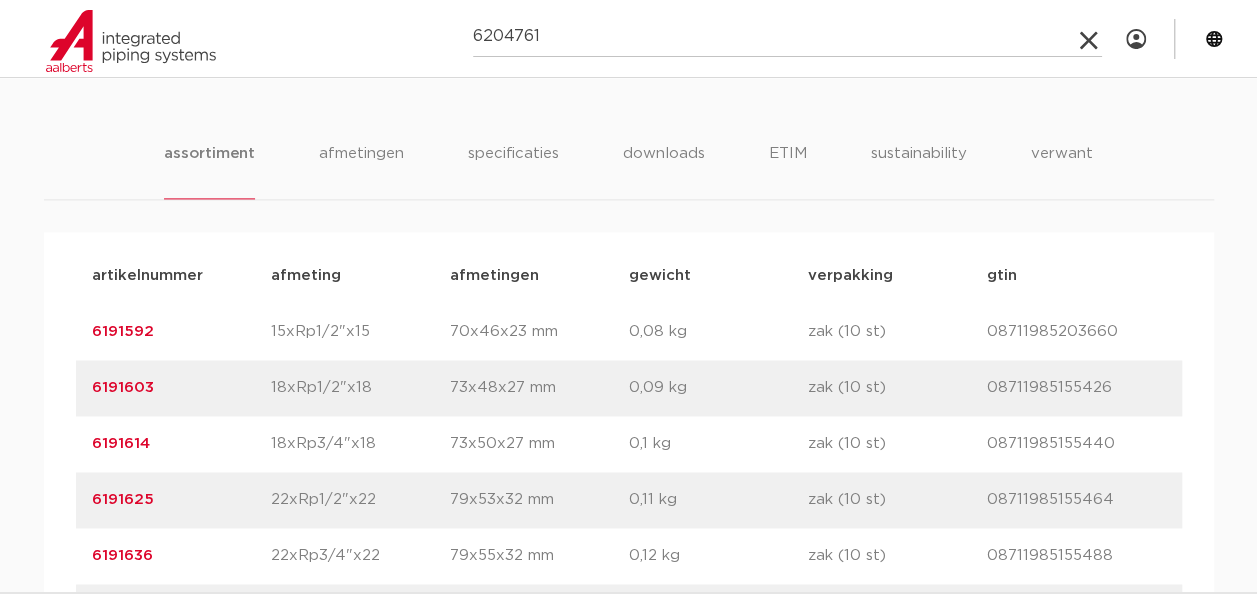 type on "6204761" 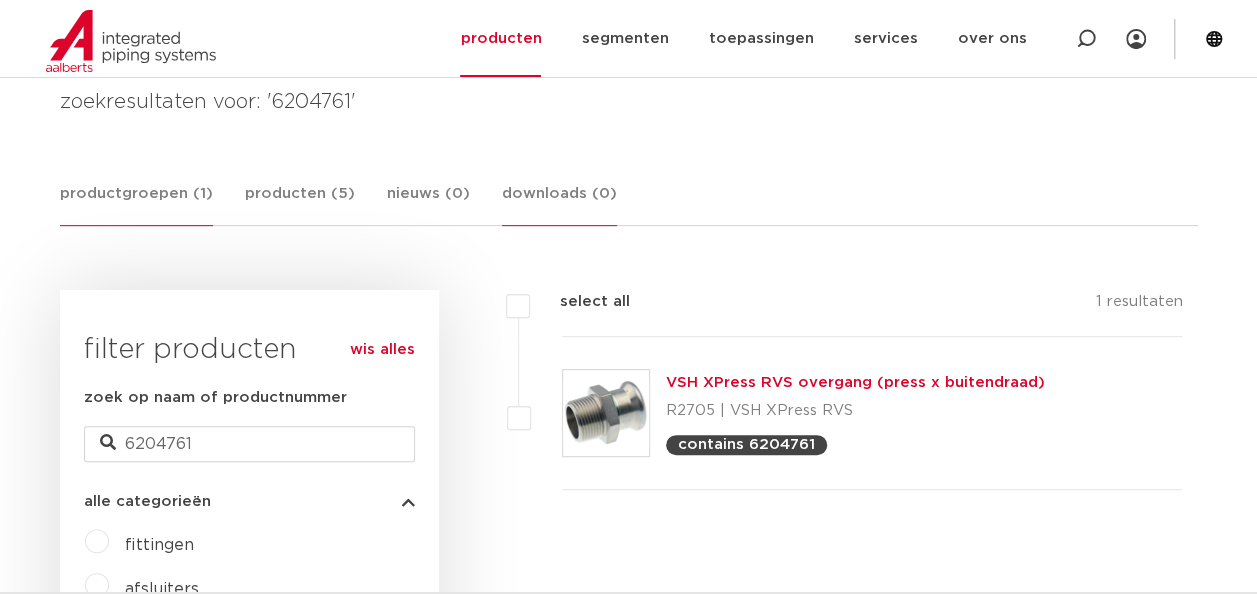 scroll, scrollTop: 300, scrollLeft: 0, axis: vertical 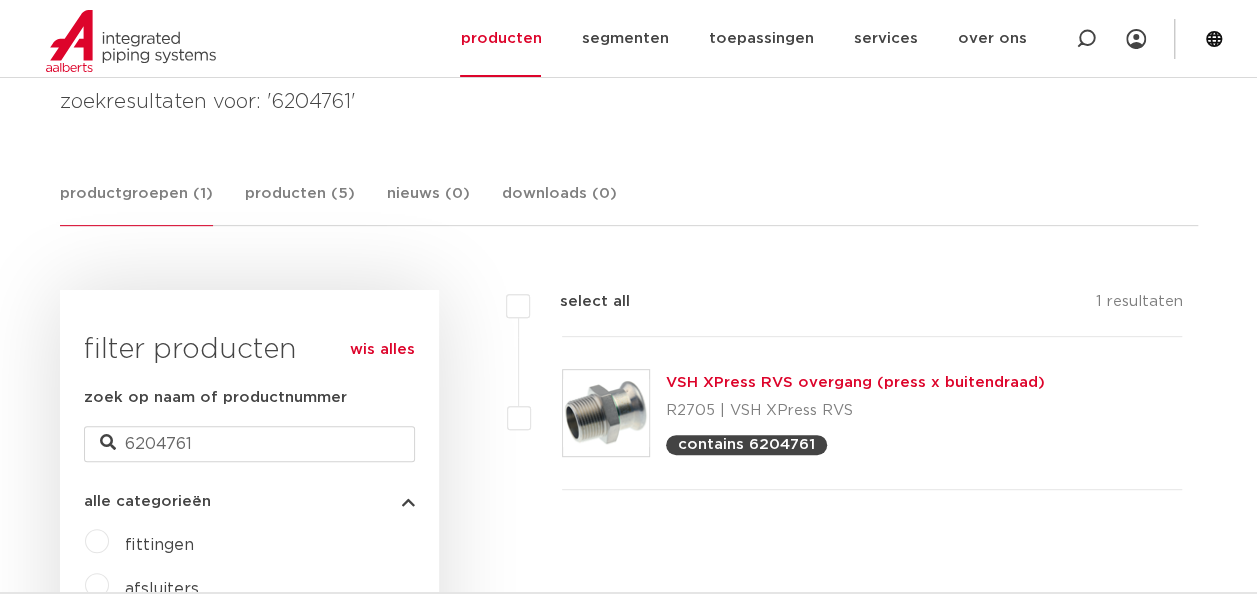 click on "VSH XPress RVS overgang (press x buitendraad)" at bounding box center [855, 382] 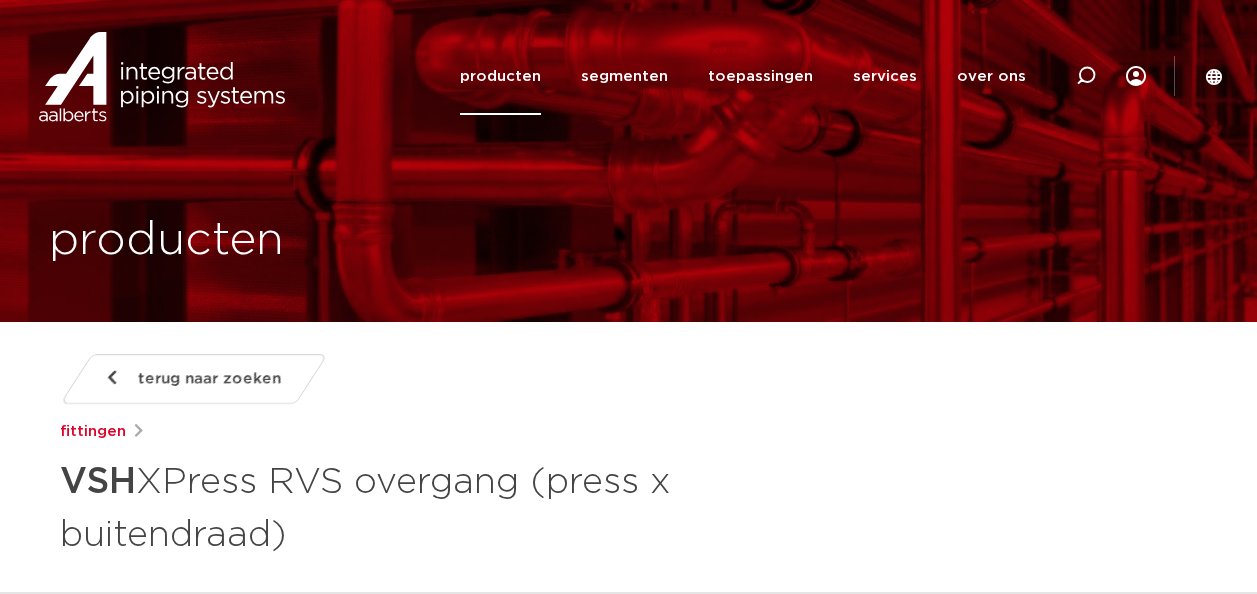 scroll, scrollTop: 0, scrollLeft: 0, axis: both 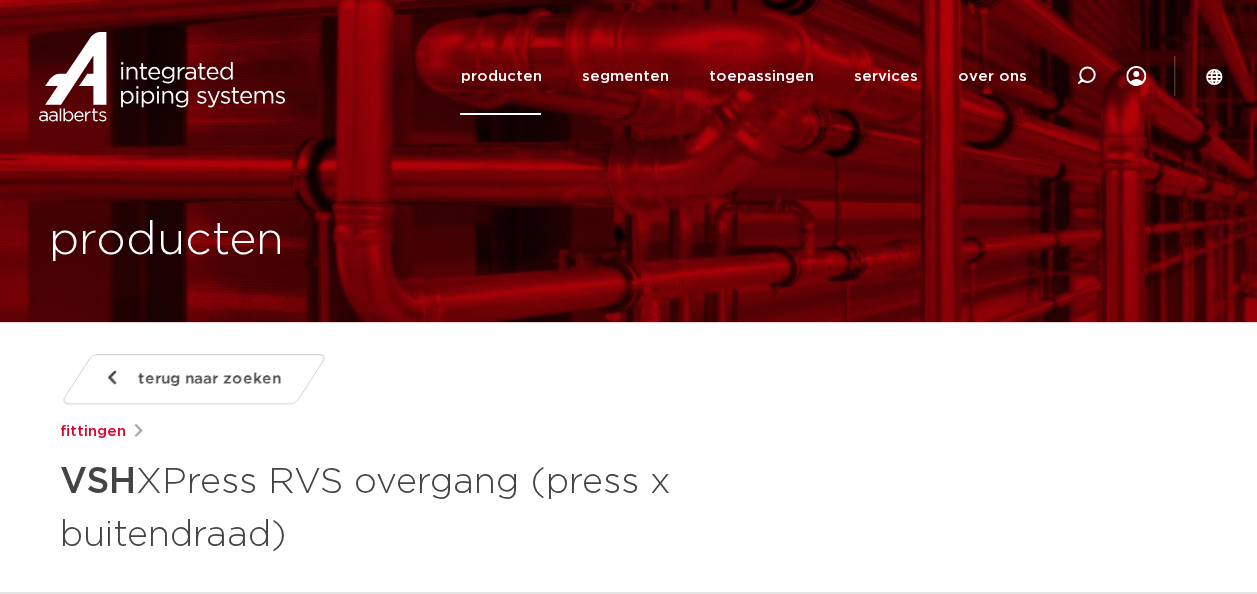 click on "terug naar zoeken" at bounding box center (209, 379) 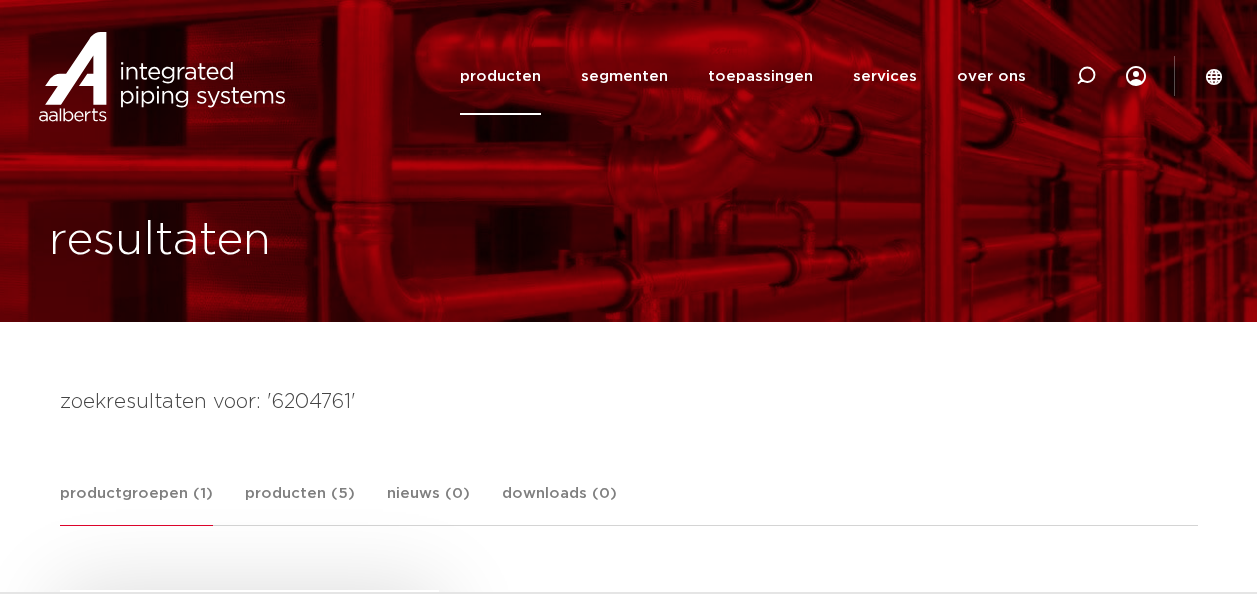 scroll, scrollTop: 300, scrollLeft: 0, axis: vertical 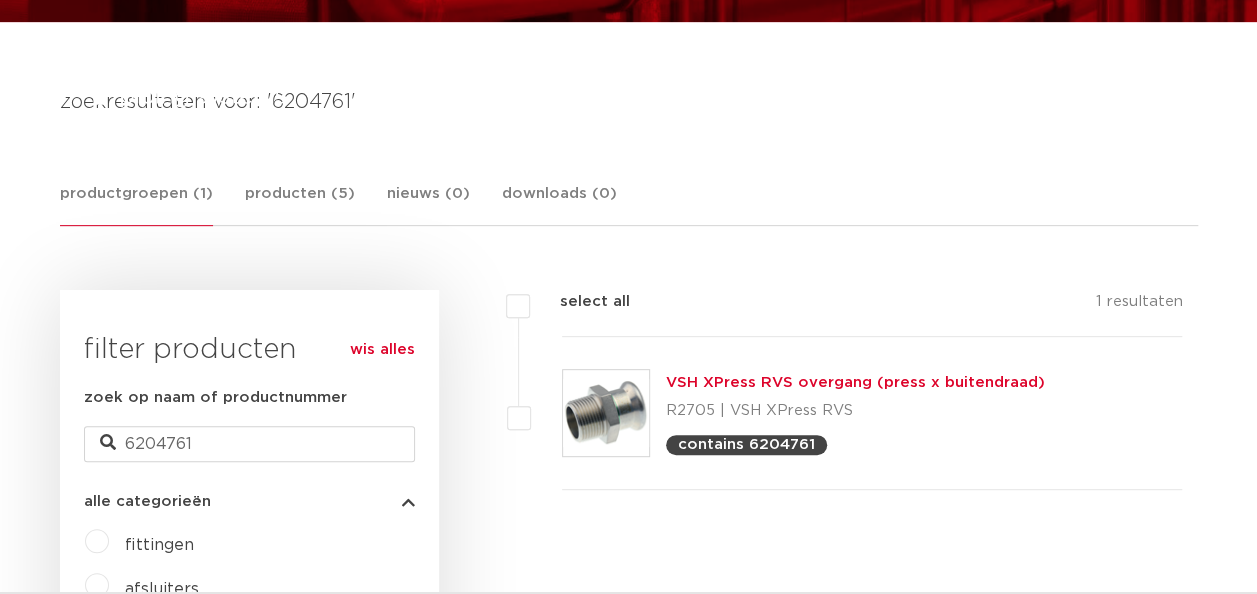 drag, startPoint x: 930, startPoint y: 378, endPoint x: 669, endPoint y: 379, distance: 261.00192 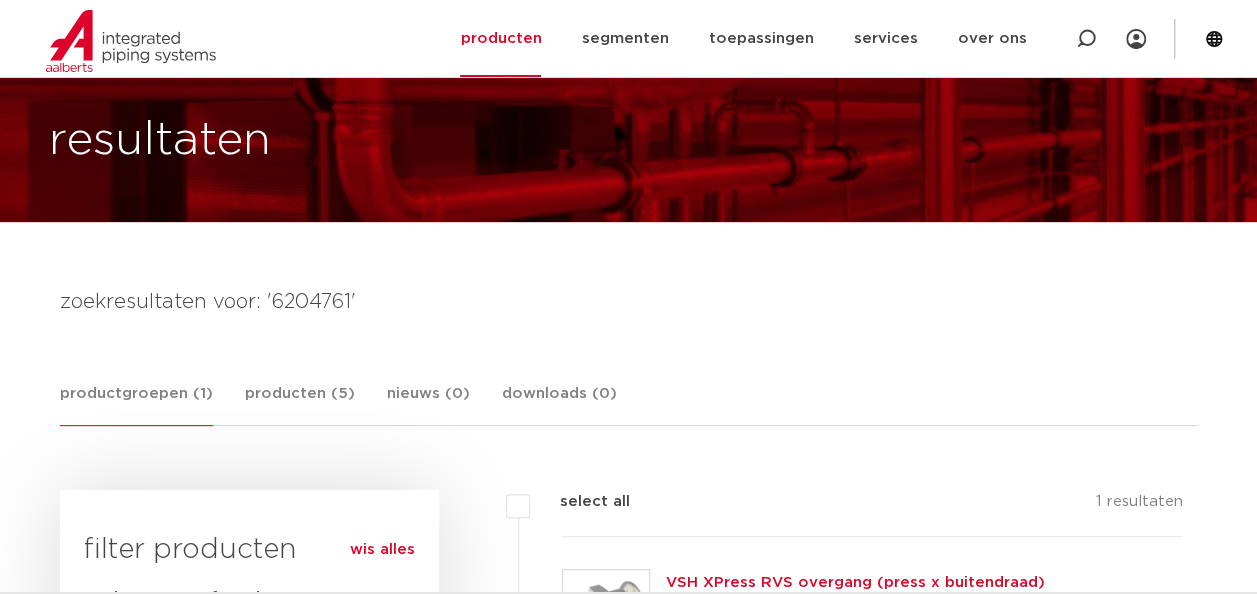 drag, startPoint x: 1085, startPoint y: 37, endPoint x: 676, endPoint y: 214, distance: 445.65683 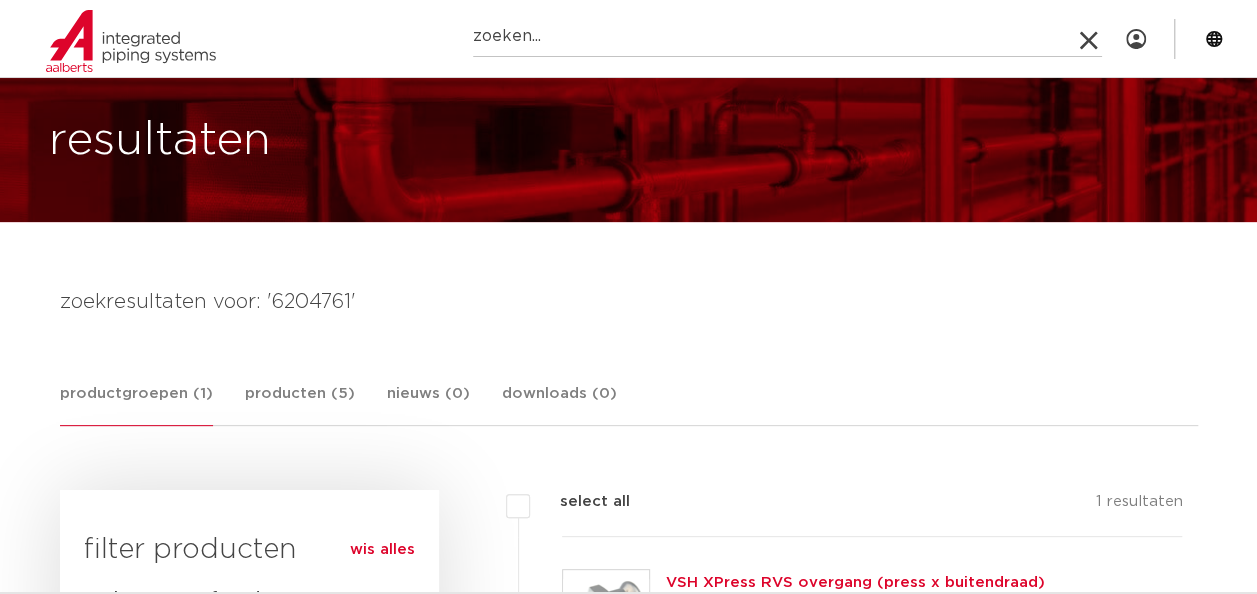 click on "Zoeken" at bounding box center [787, 37] 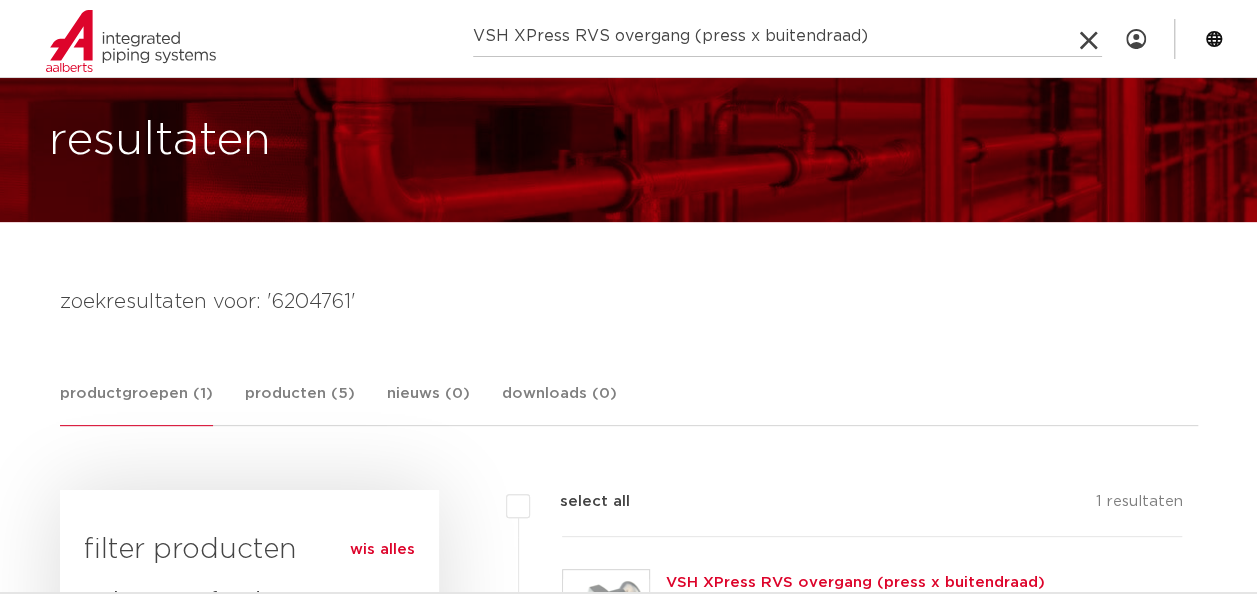 click on "VSH XPress RVS overgang (press x buitendraad)" at bounding box center (787, 37) 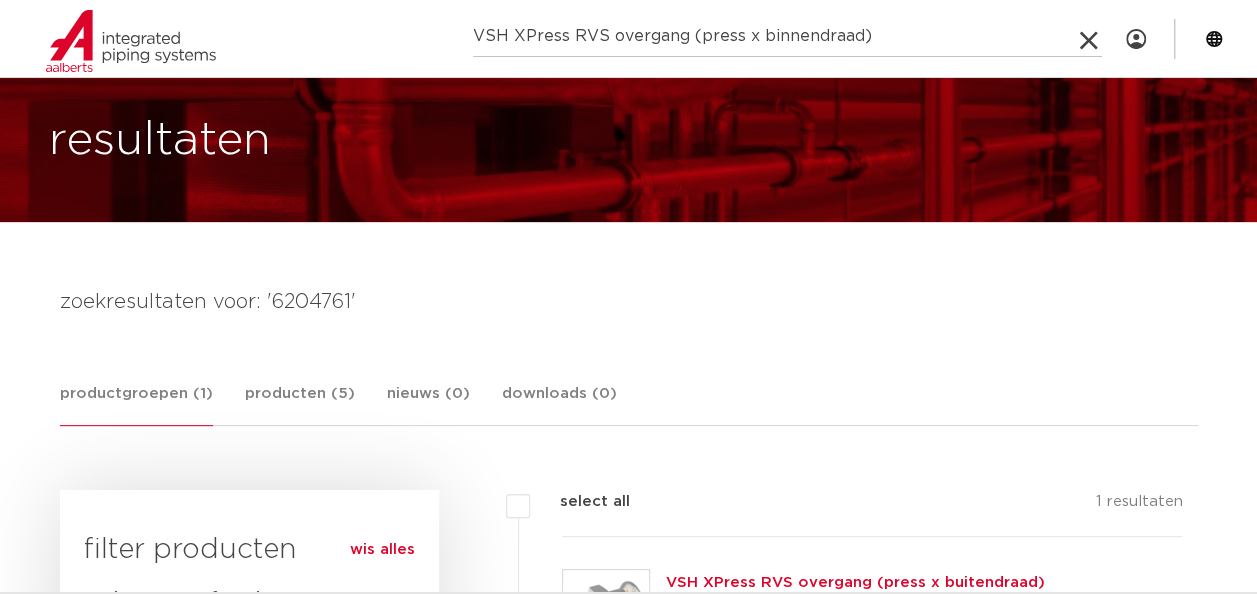 type on "VSH XPress RVS overgang (press x binnendraad)" 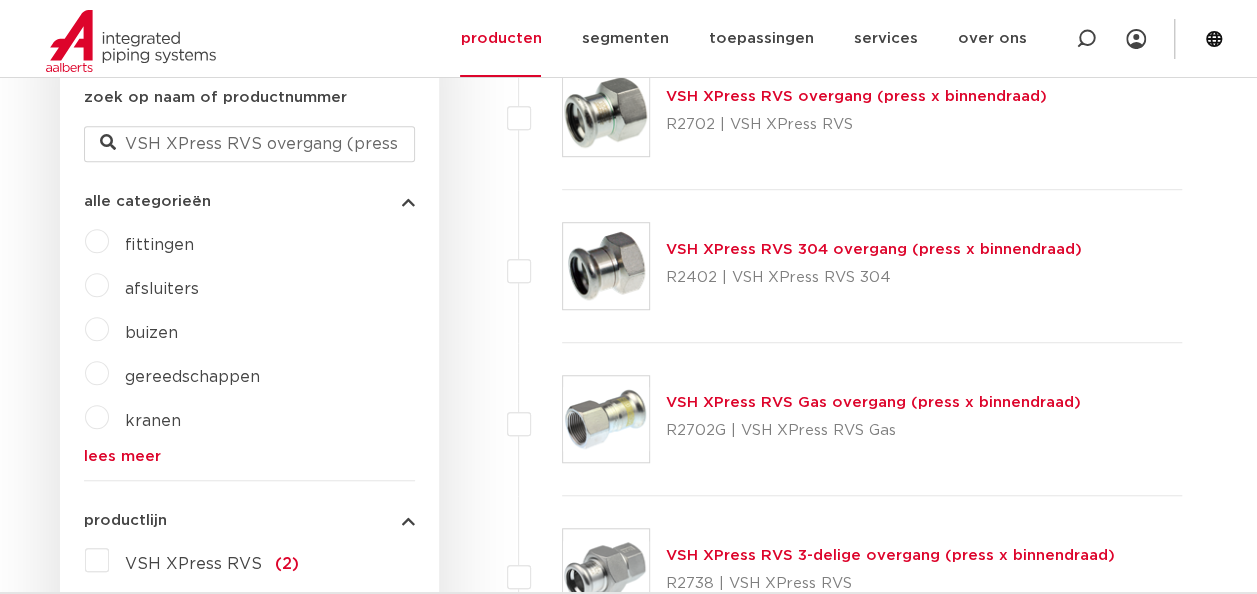scroll, scrollTop: 600, scrollLeft: 0, axis: vertical 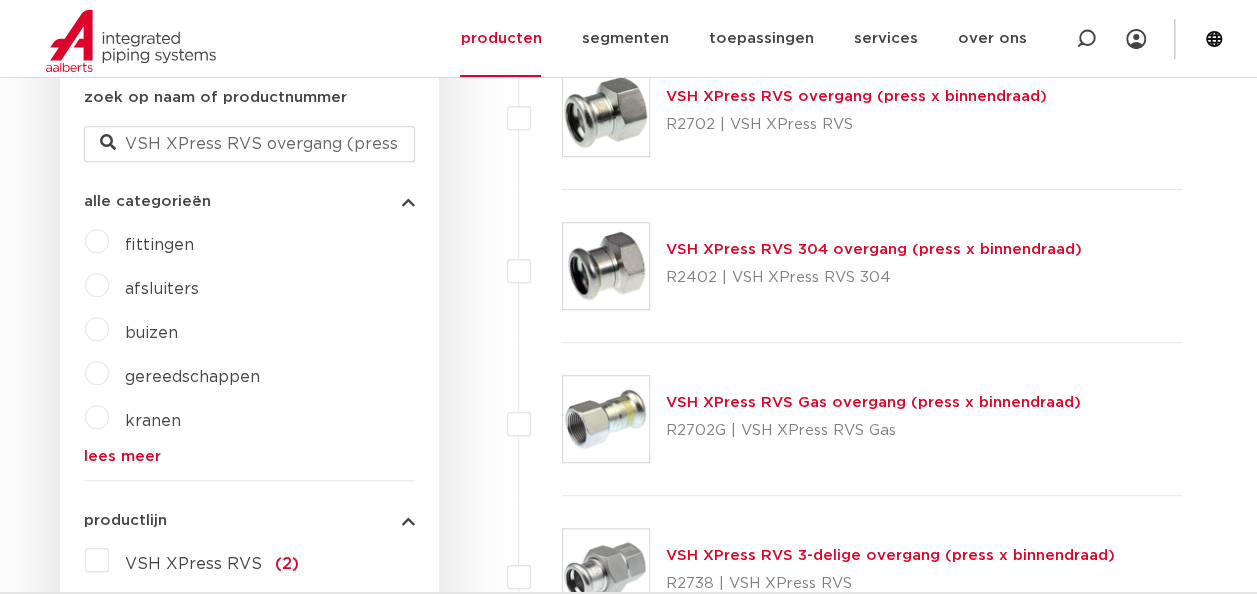 click on "VSH XPress RVS overgang (press x binnendraad)" at bounding box center [856, 96] 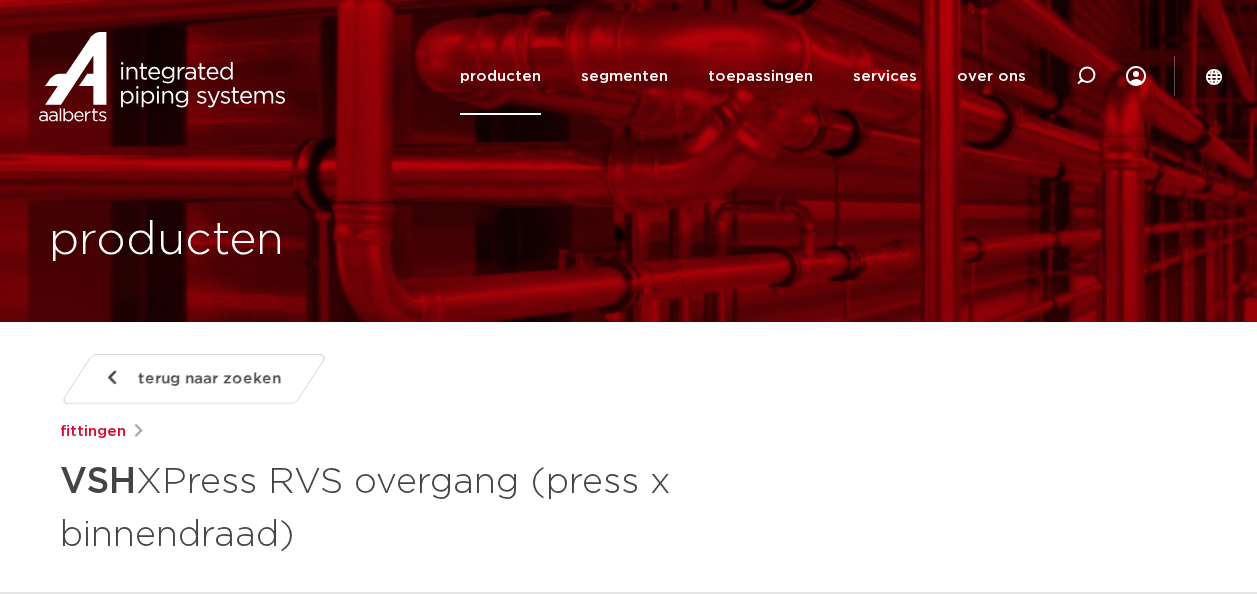 scroll, scrollTop: 0, scrollLeft: 0, axis: both 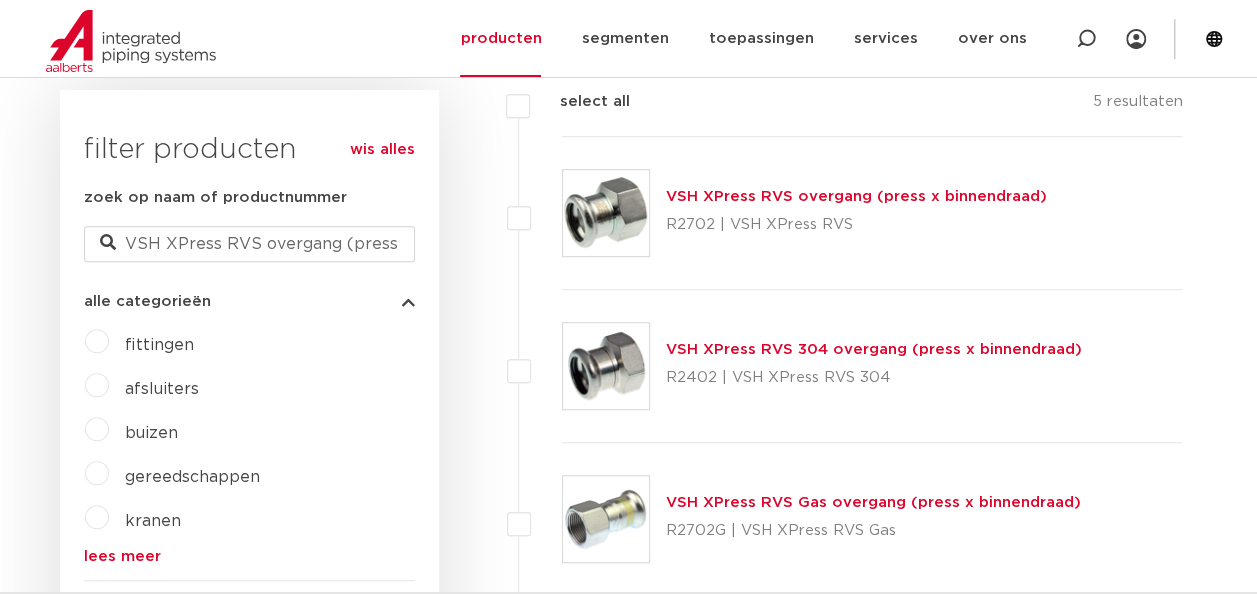 click on "VSH XPress RVS 304 overgang (press x binnendraad)" at bounding box center (874, 349) 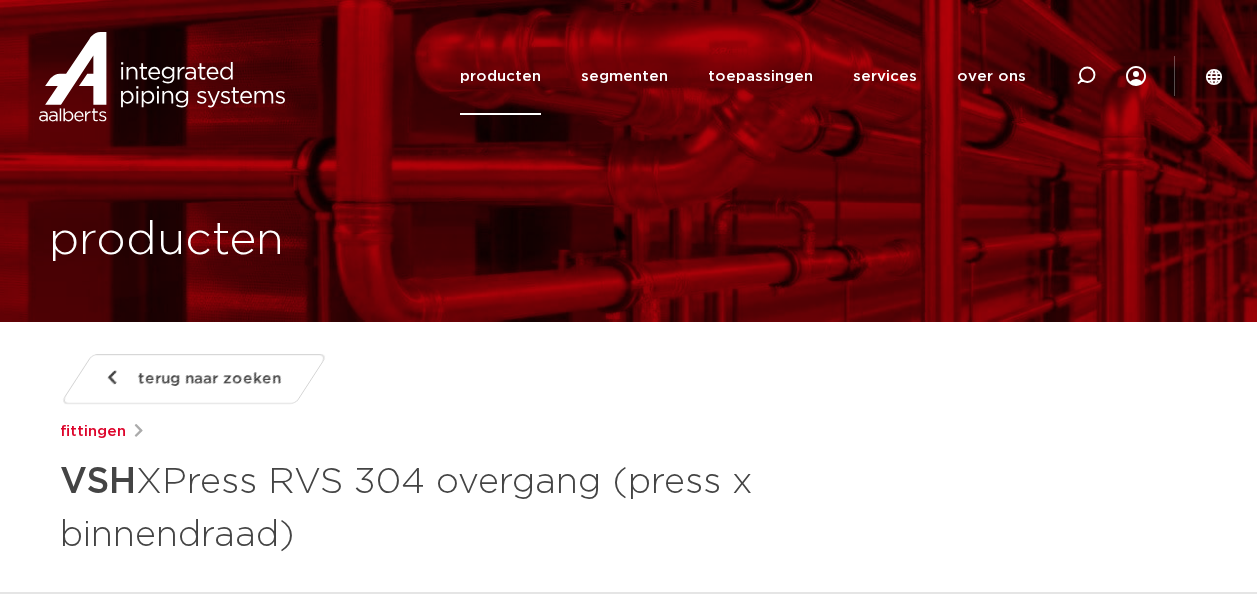 scroll, scrollTop: 0, scrollLeft: 0, axis: both 